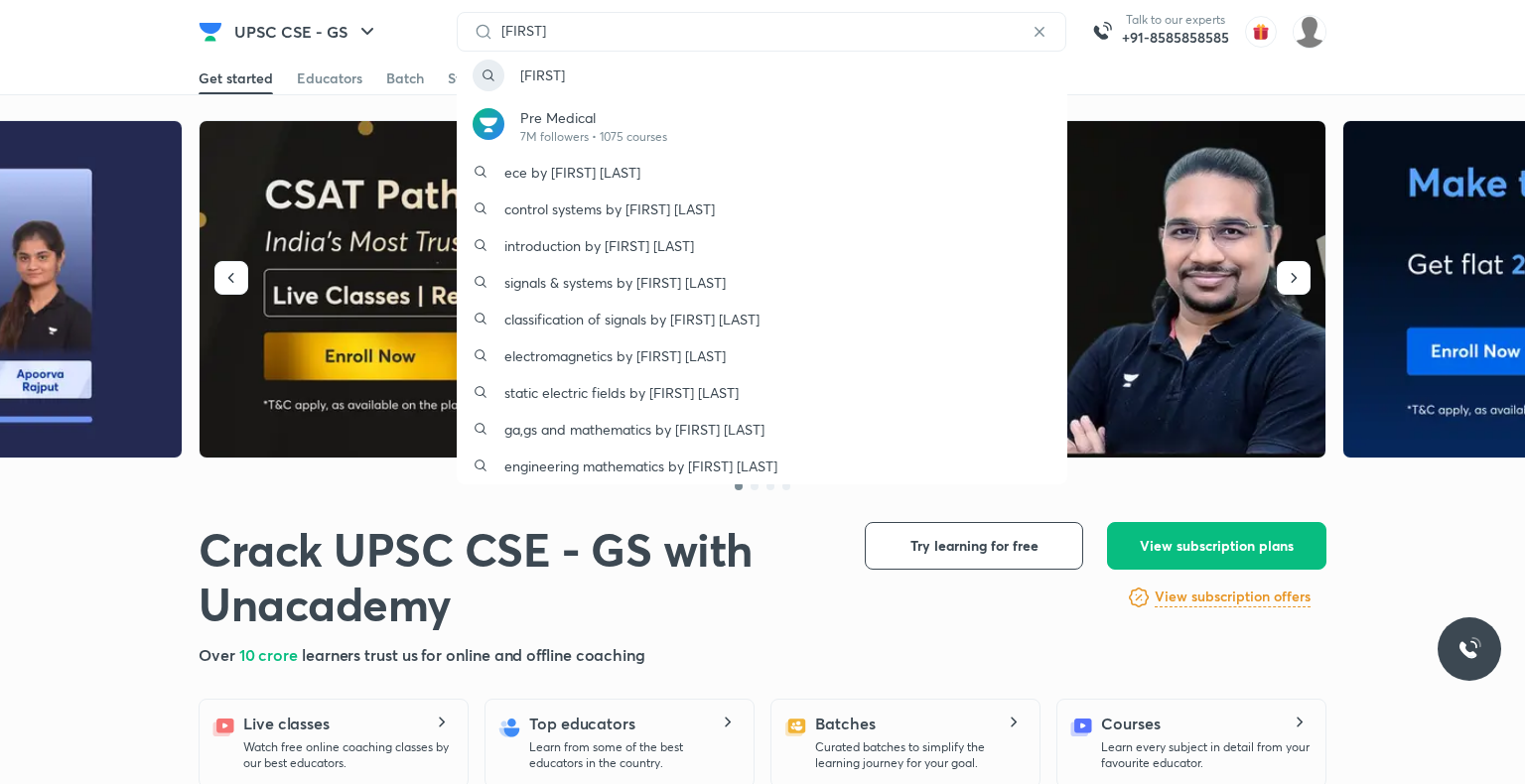 scroll, scrollTop: 0, scrollLeft: 0, axis: both 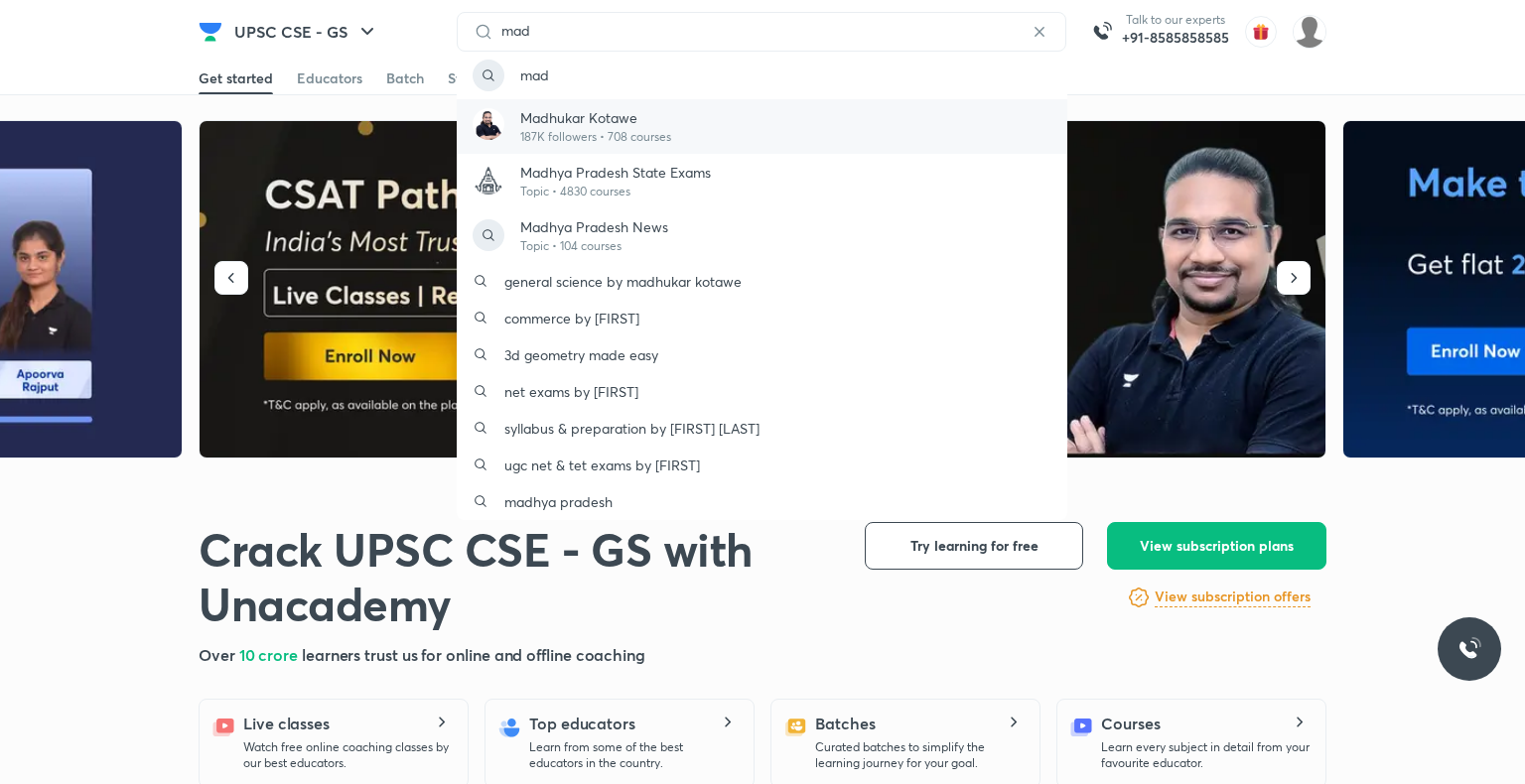 type on "mad" 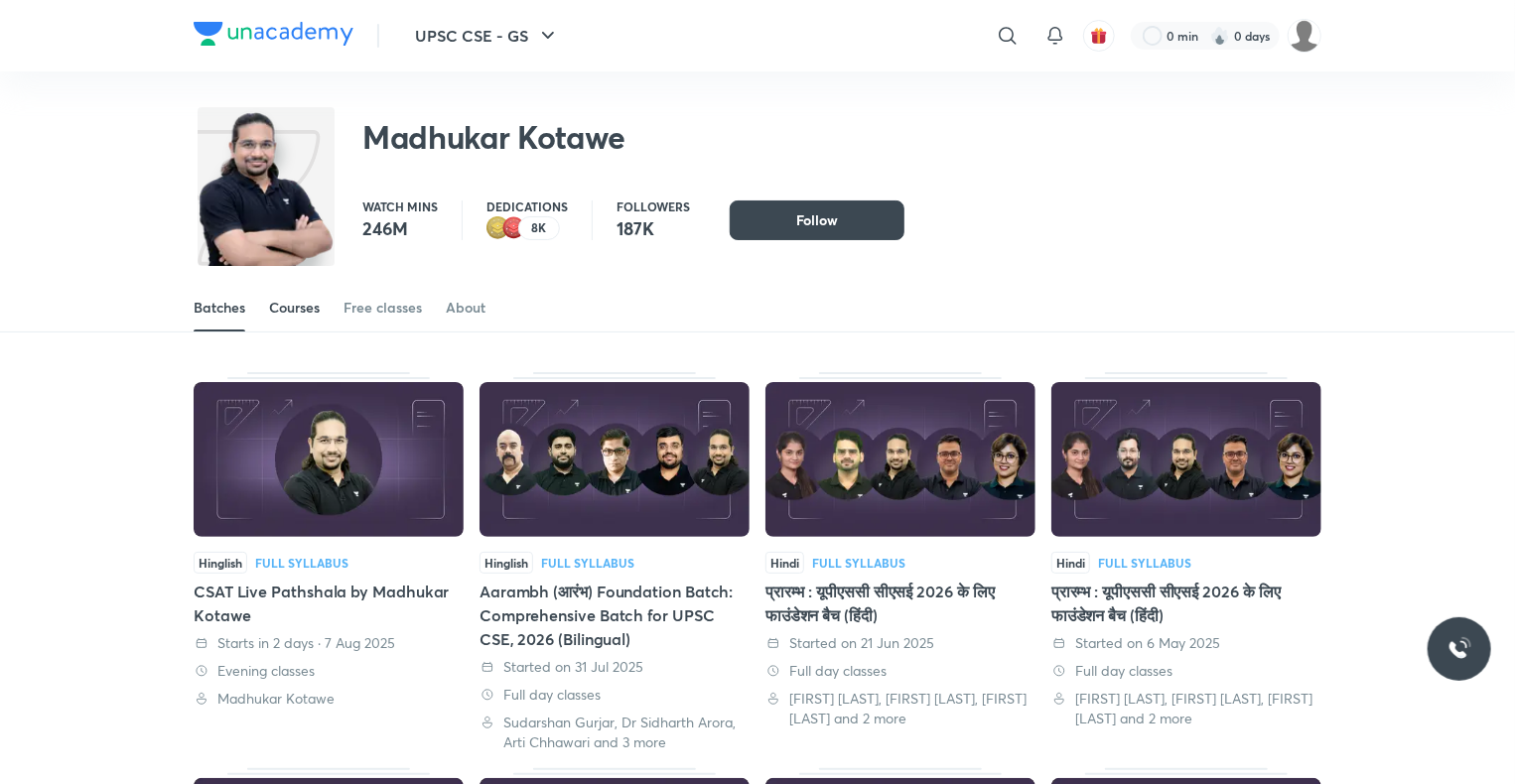click on "Courses" at bounding box center (294, 308) 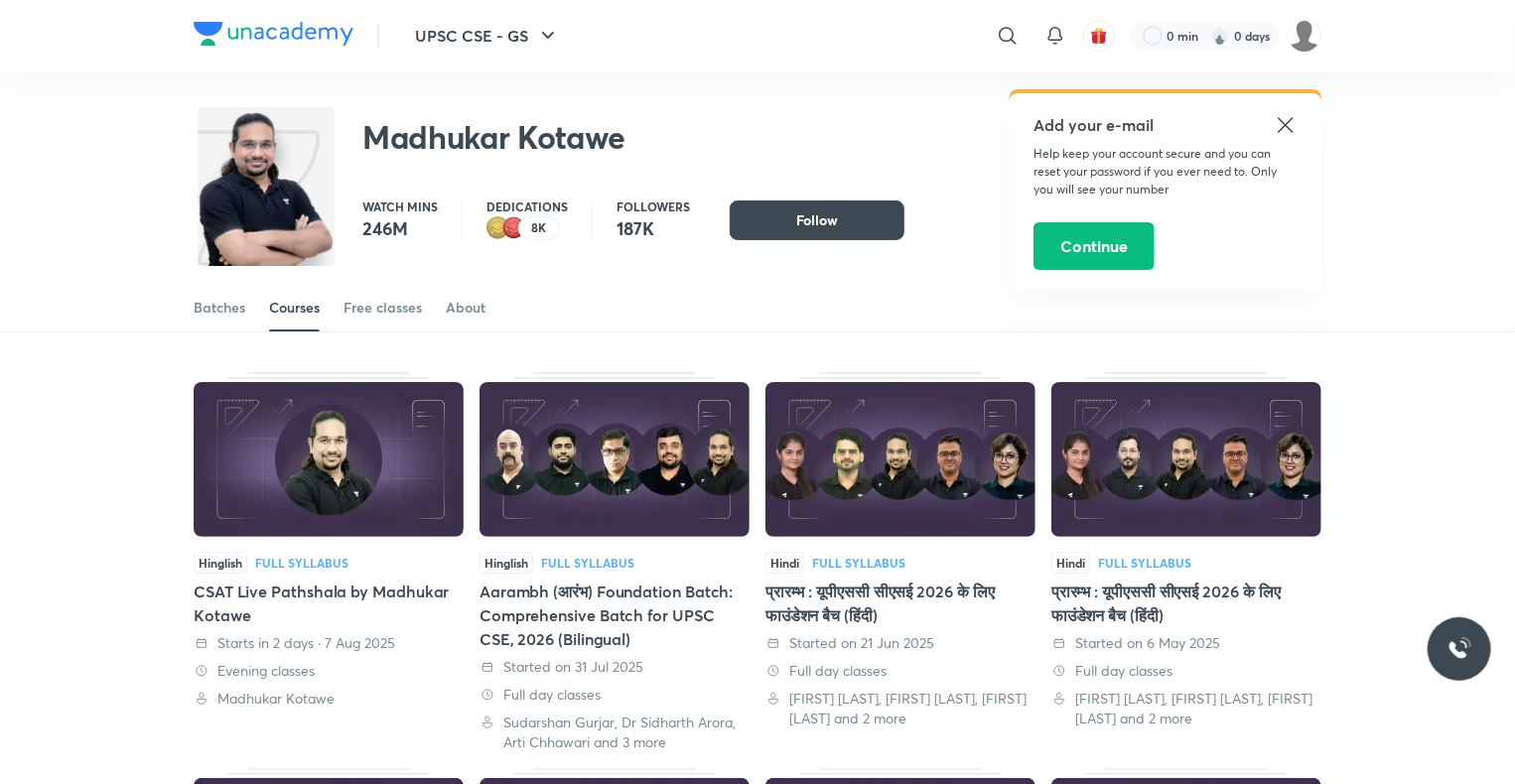 click on "0 min 0 days" at bounding box center (1218, 36) 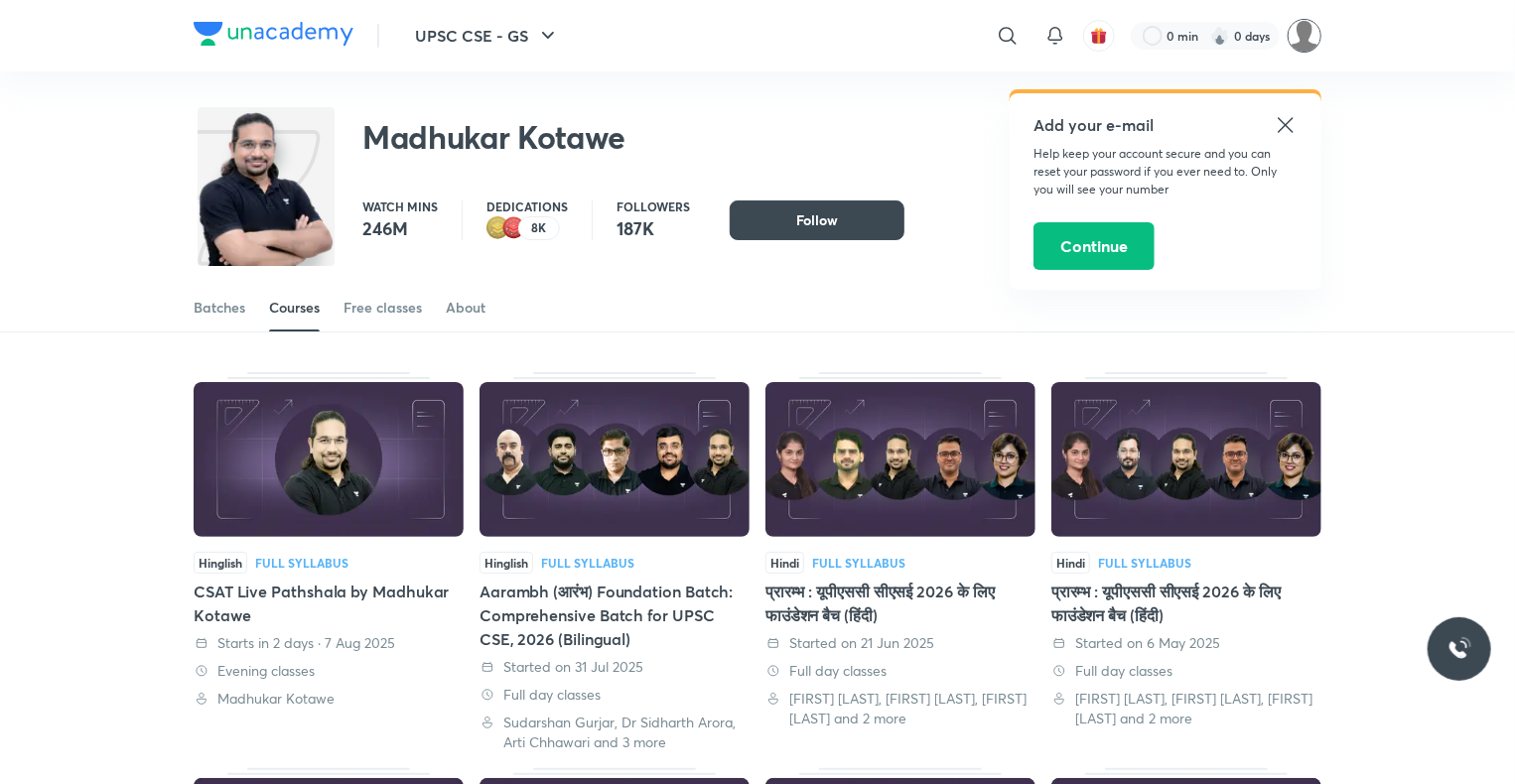 click at bounding box center (1305, 36) 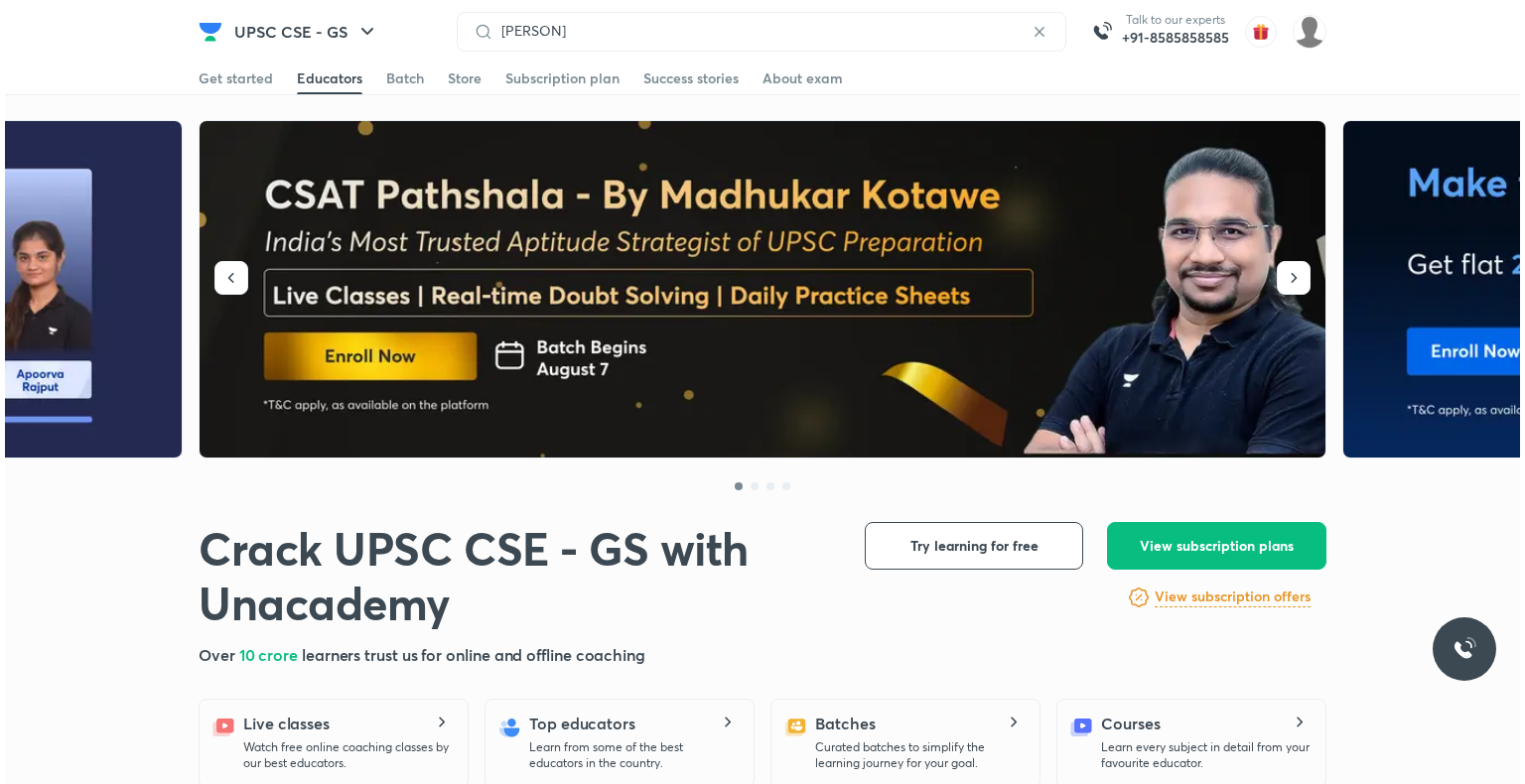scroll, scrollTop: 0, scrollLeft: 0, axis: both 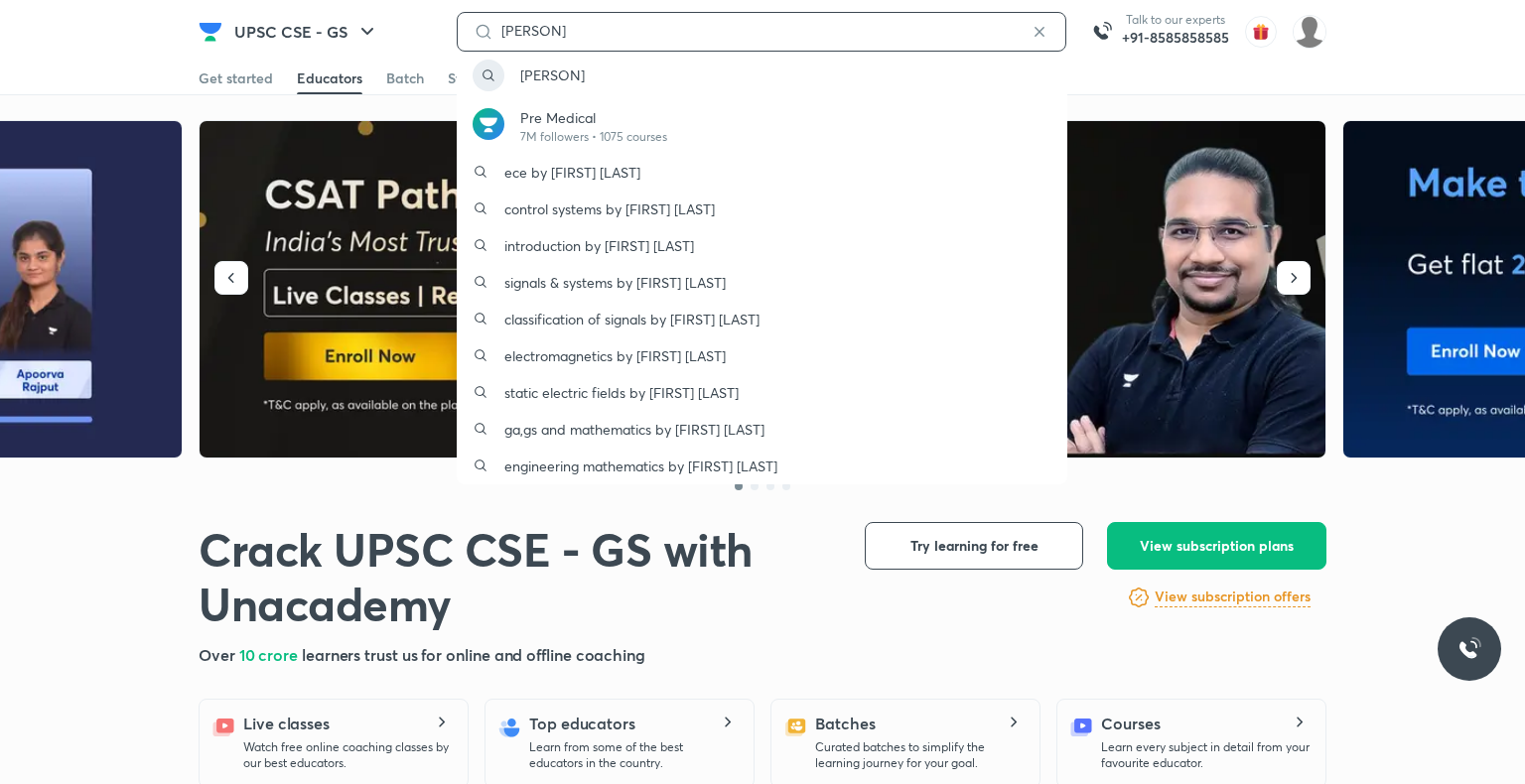 click on "[PERSON]" at bounding box center [762, 31] 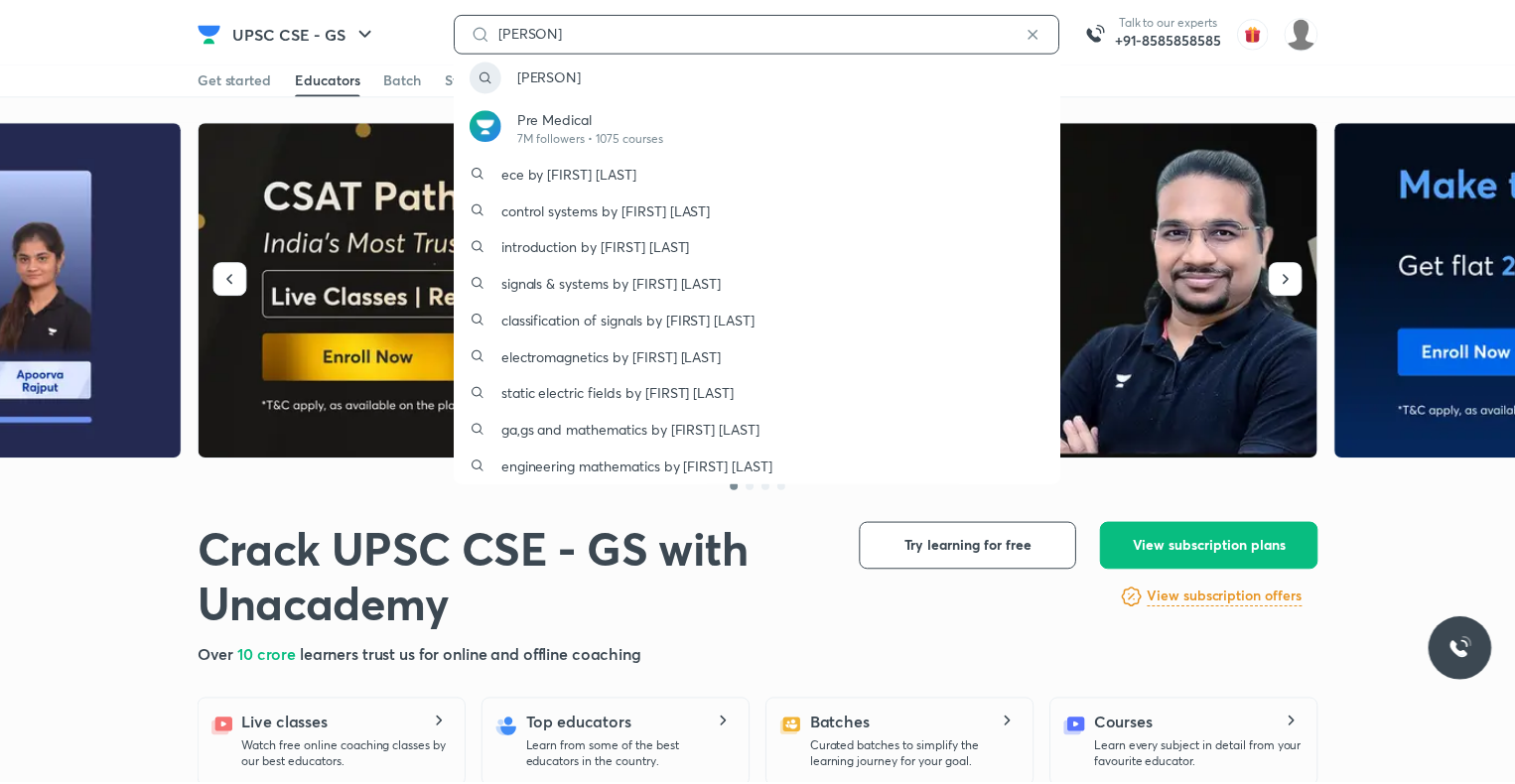 scroll, scrollTop: 0, scrollLeft: 0, axis: both 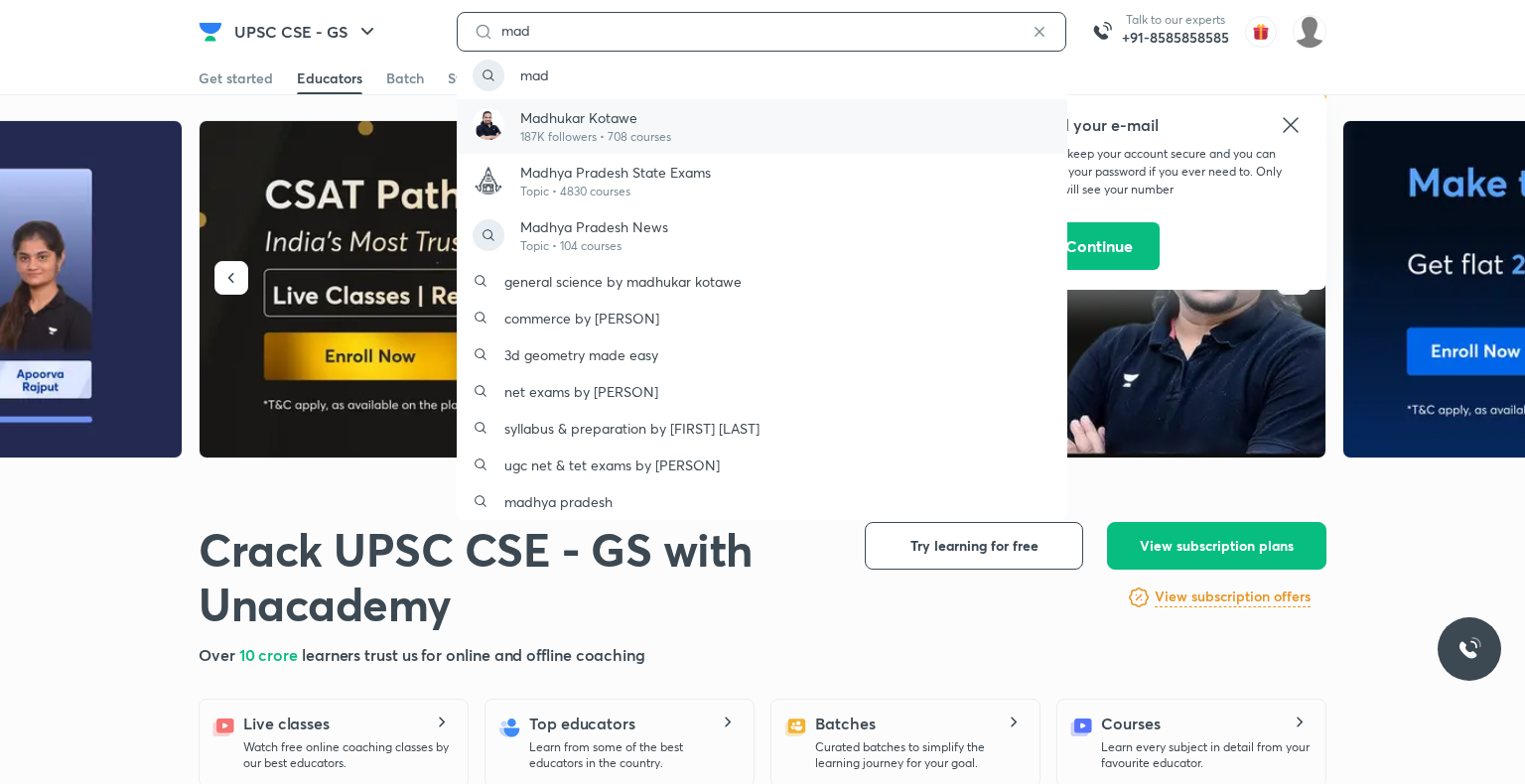type on "mad" 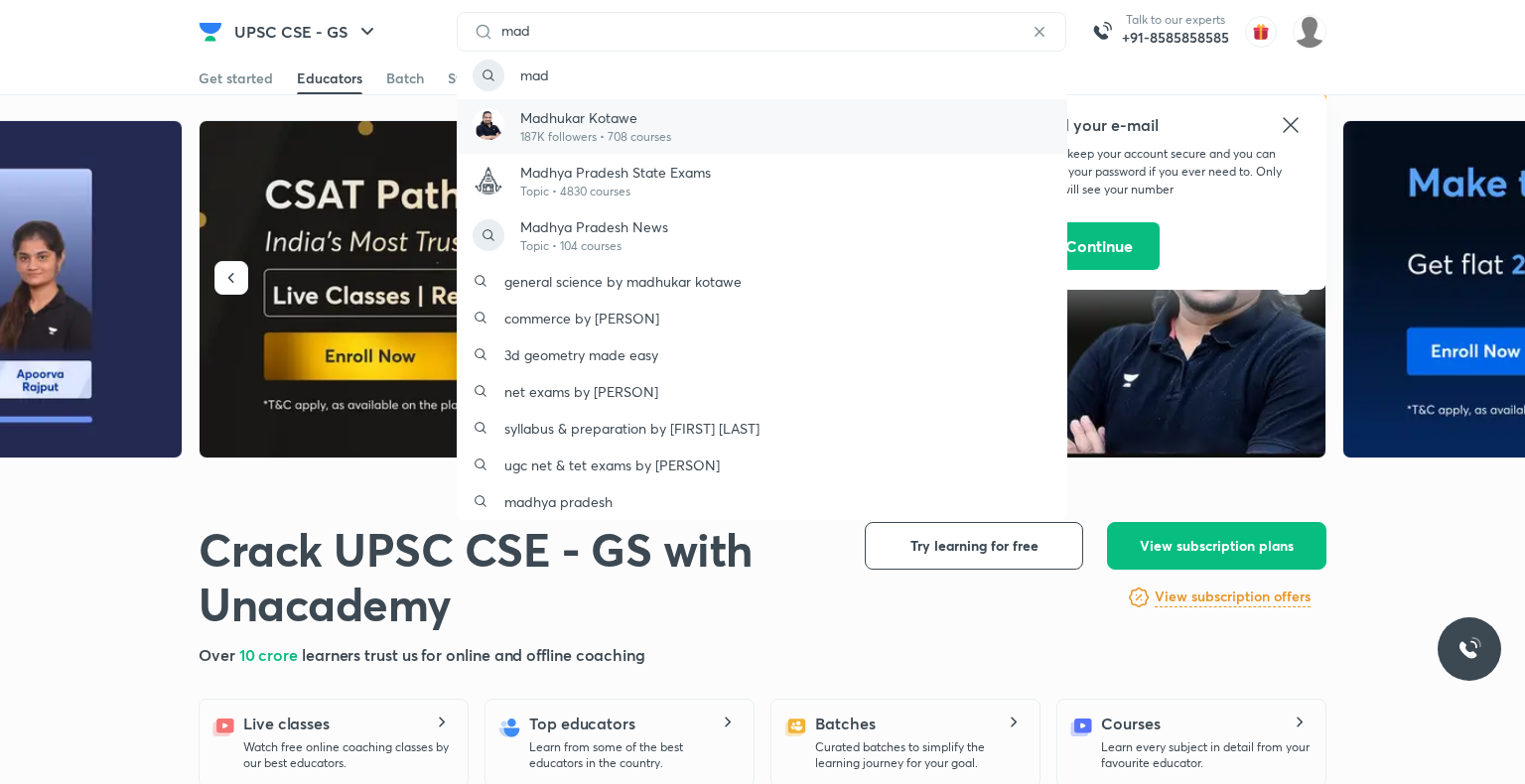 click on "187K followers • 708 courses" at bounding box center (596, 137) 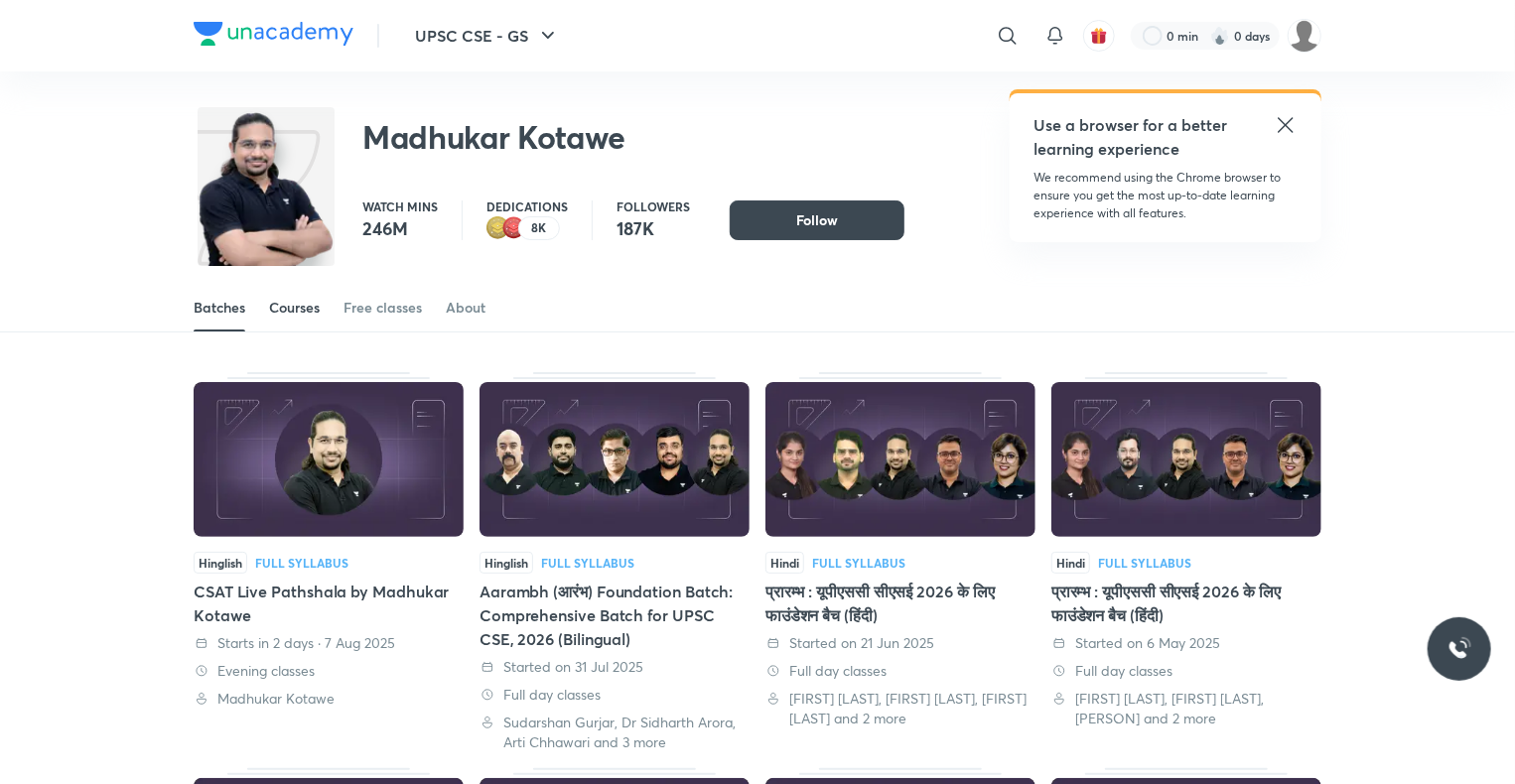 click on "Courses" at bounding box center [294, 308] 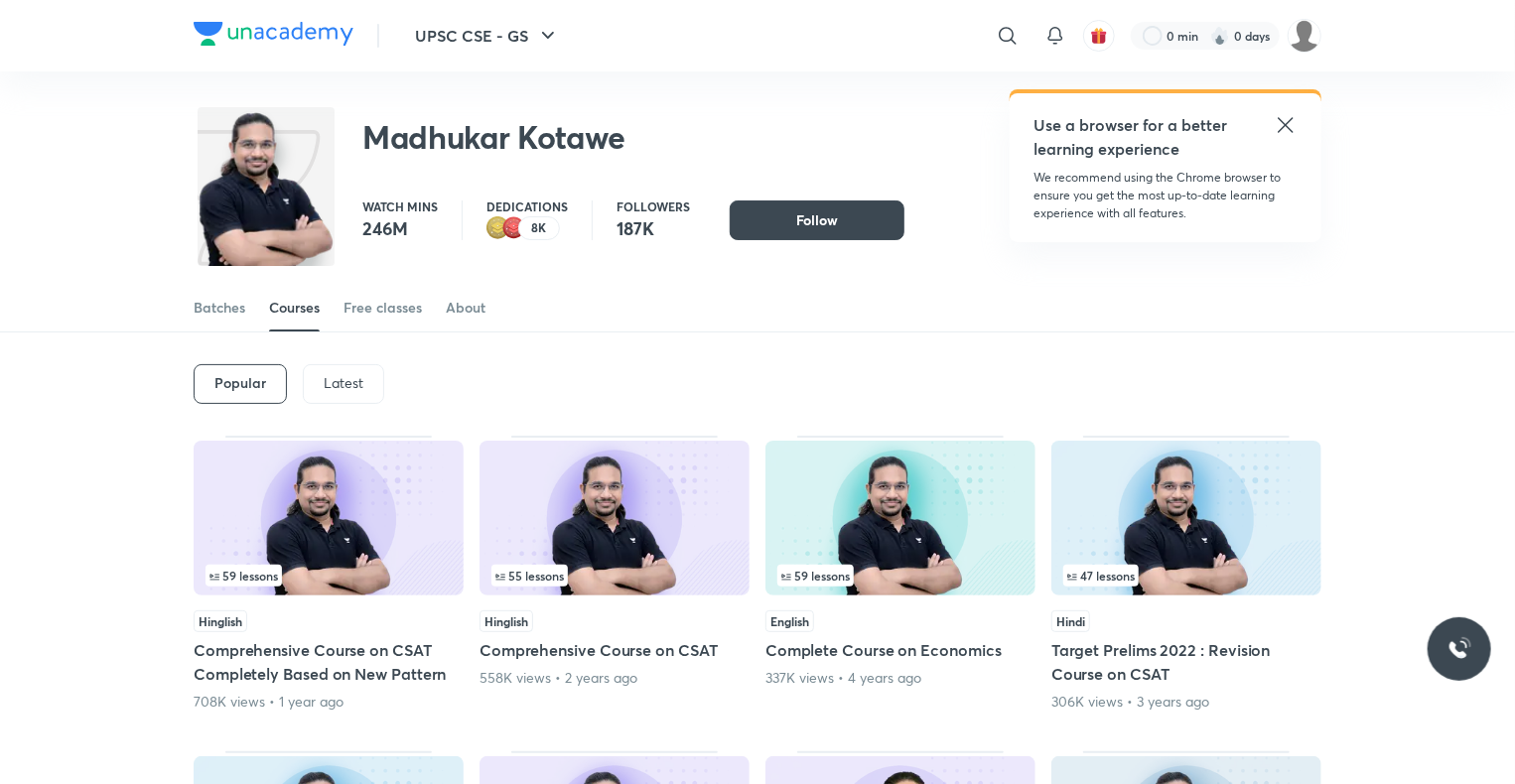 click on "Latest" at bounding box center (344, 384) 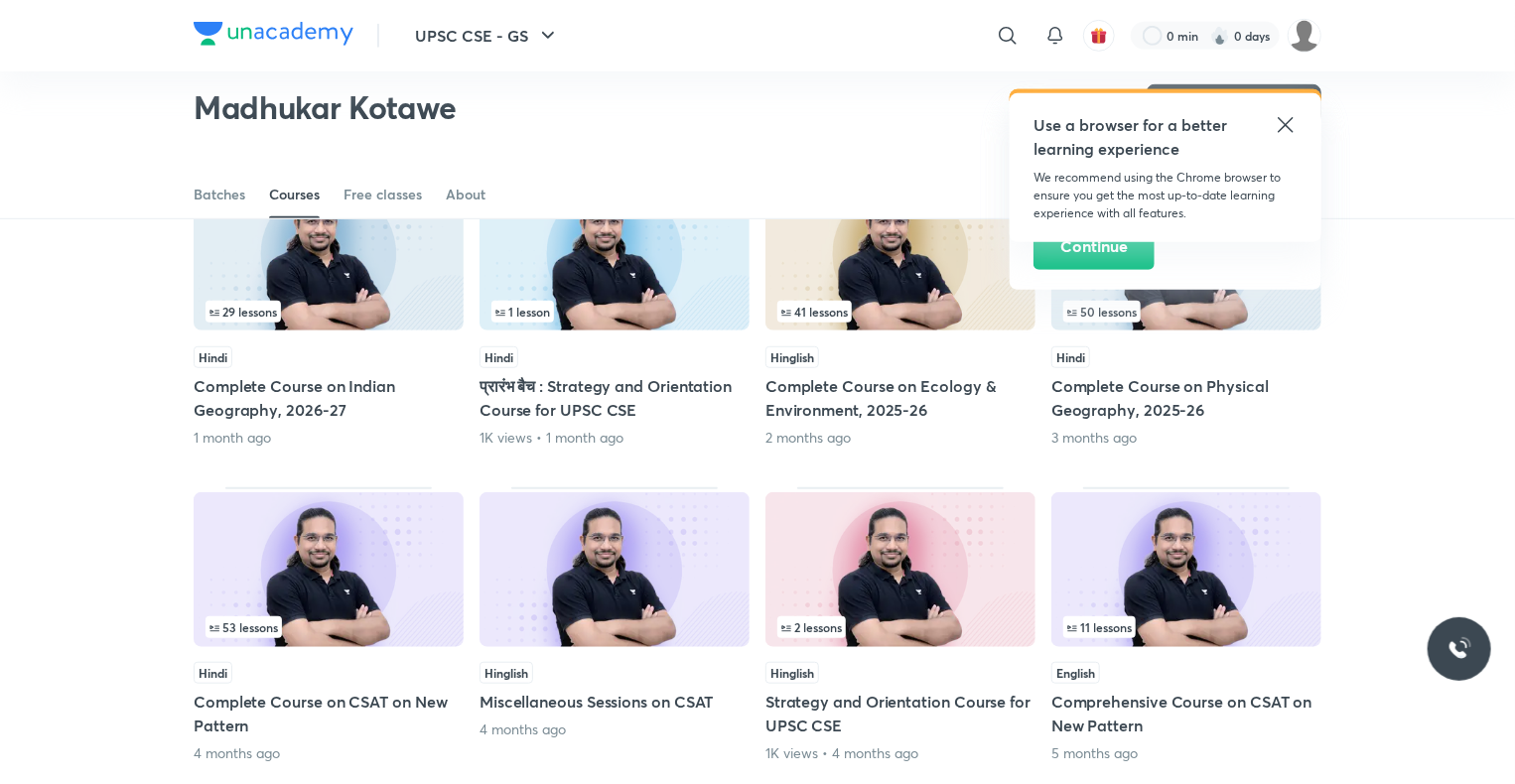 scroll, scrollTop: 523, scrollLeft: 0, axis: vertical 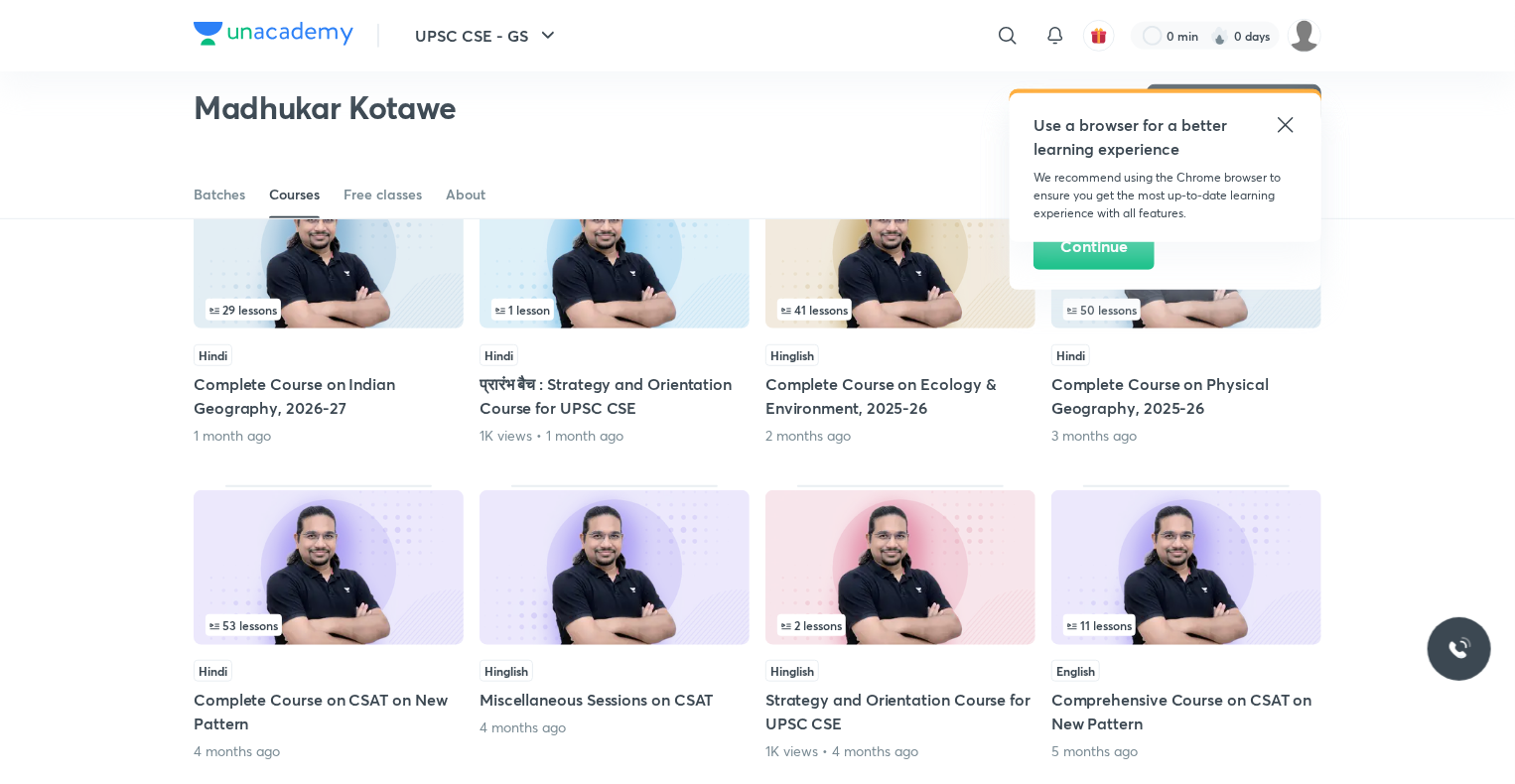 click at bounding box center [329, 568] 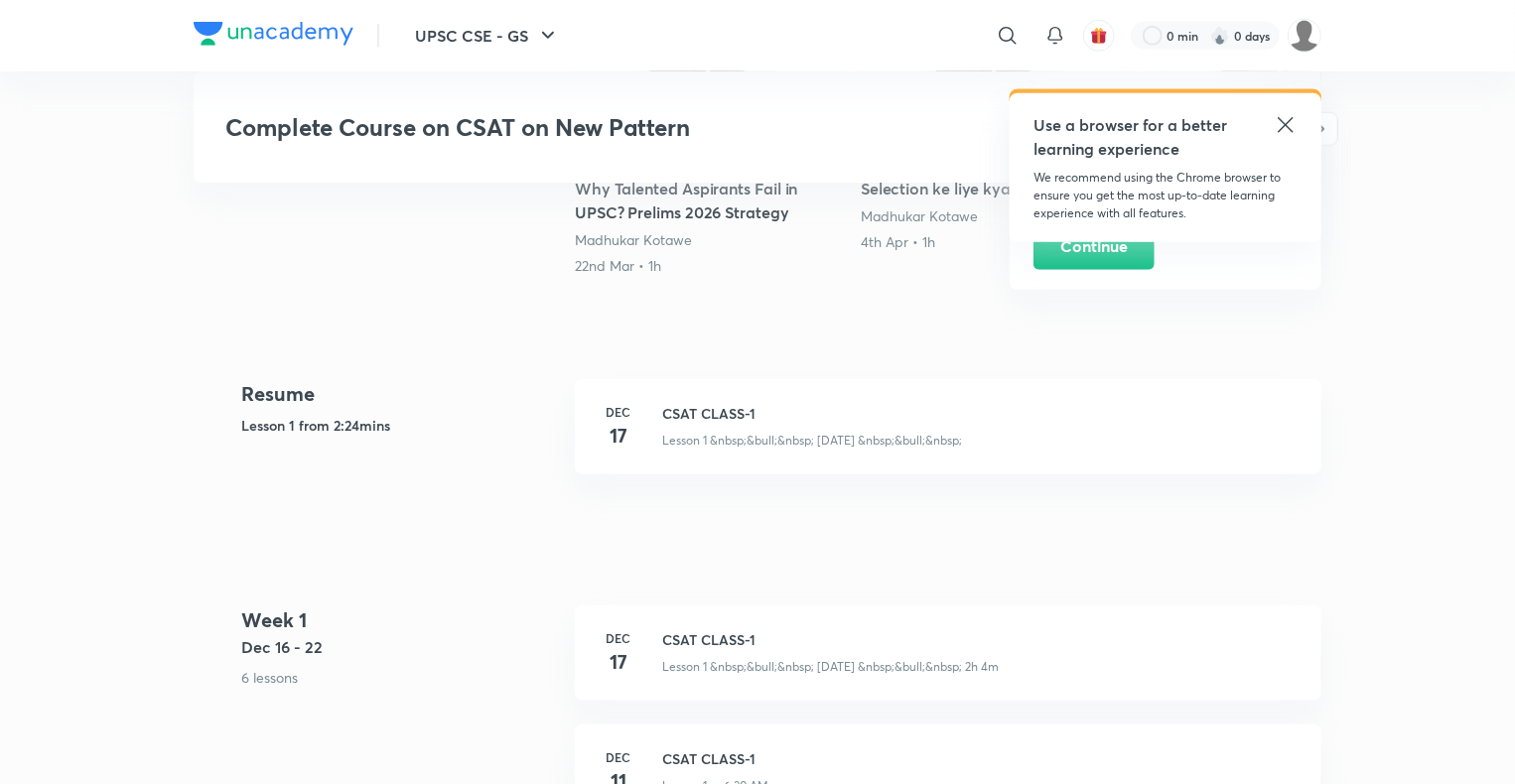 scroll, scrollTop: 1032, scrollLeft: 0, axis: vertical 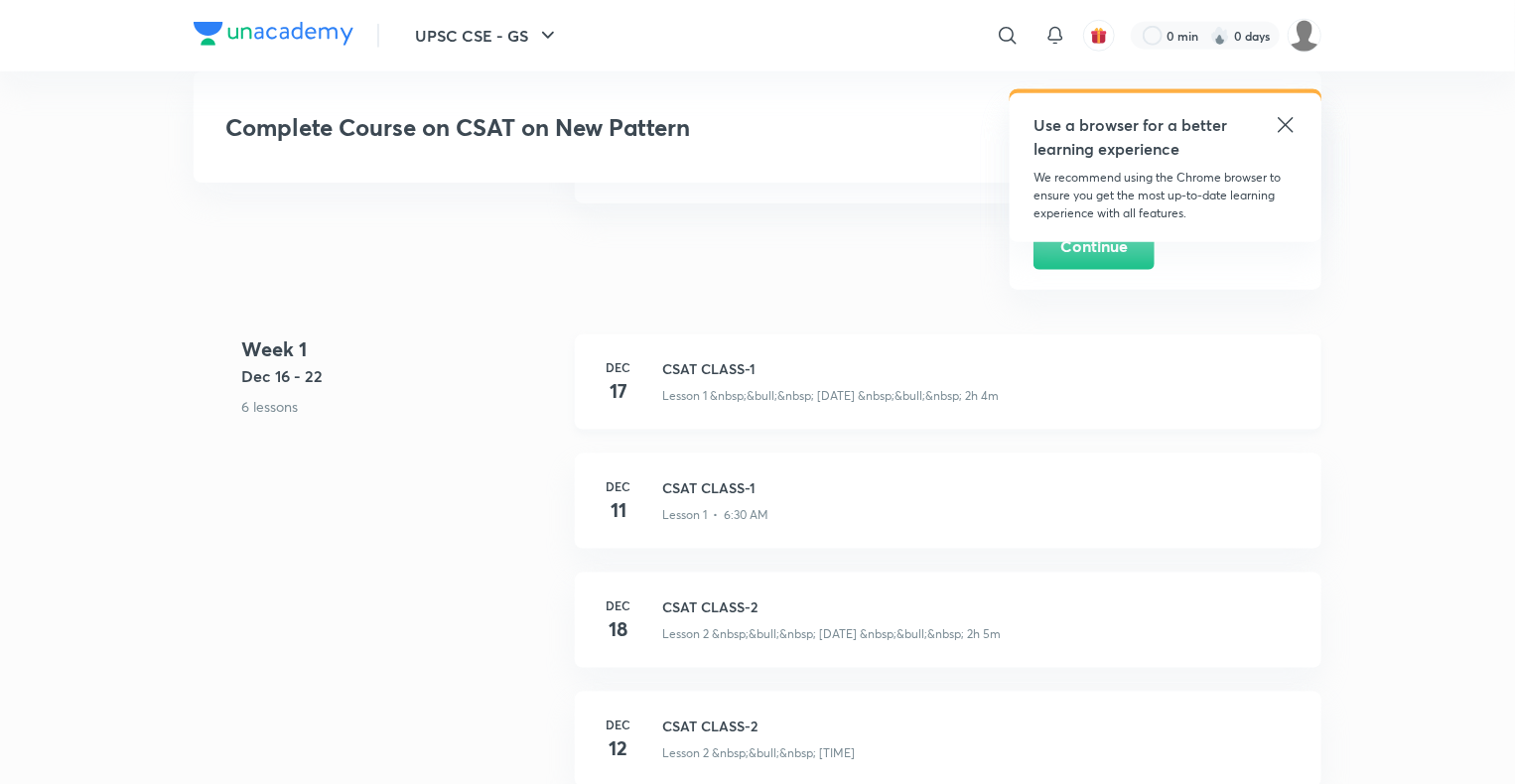 click on "Lesson 1 &nbsp;&bull;&nbsp; [DATE] &nbsp;&bull;&nbsp; 2h 4m" at bounding box center (812, 170) 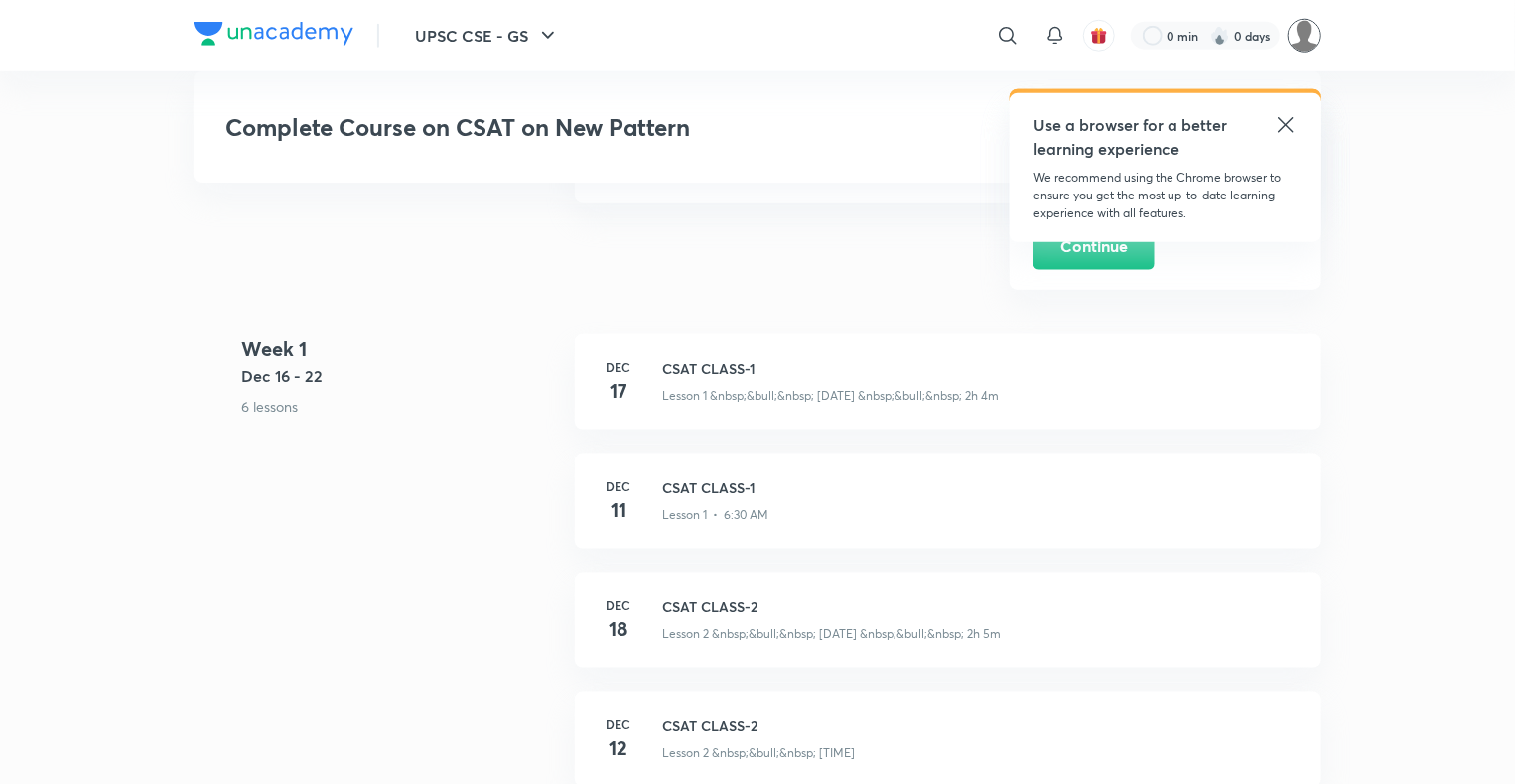 click at bounding box center (1305, 36) 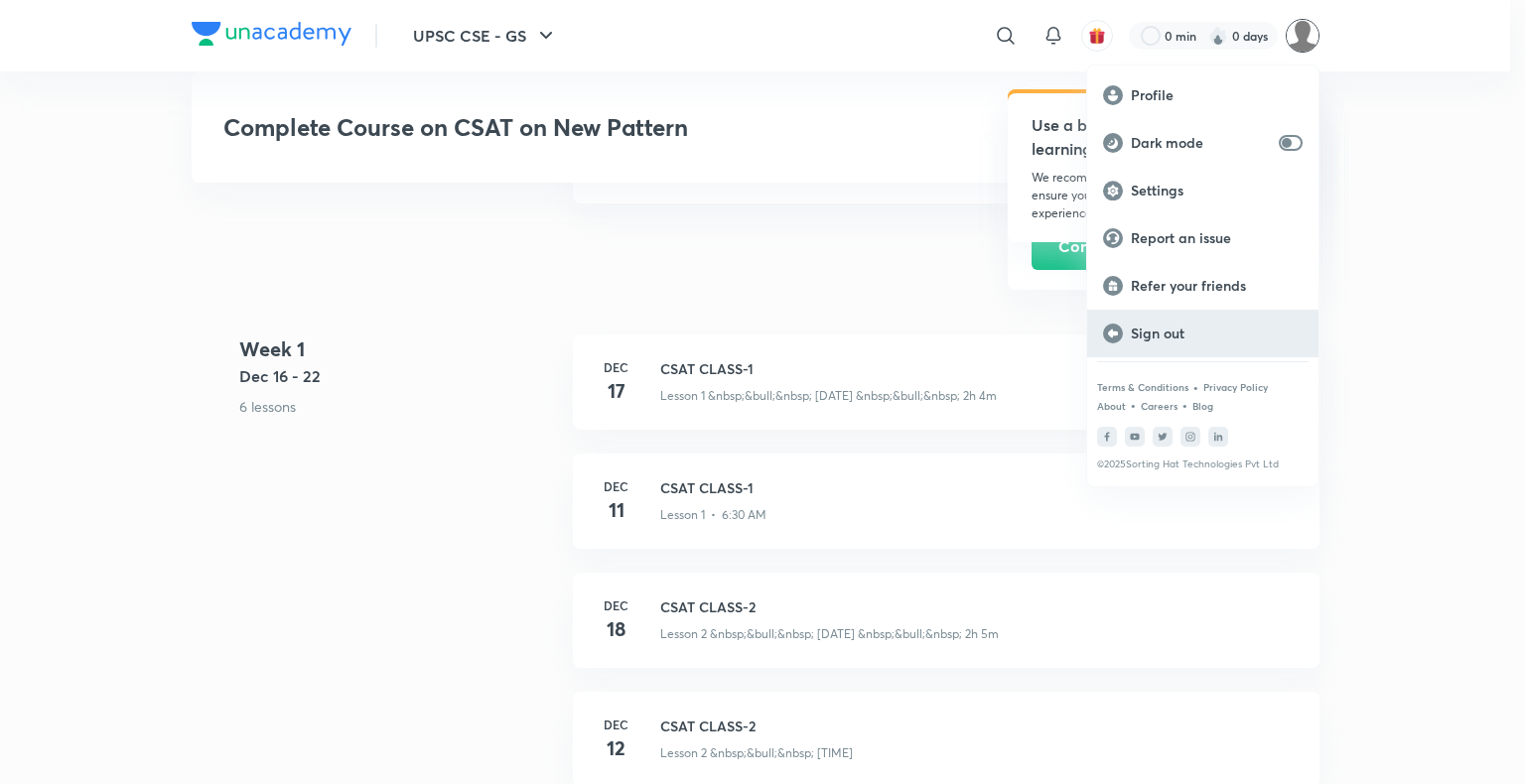 click on "Sign out" at bounding box center [1216, 333] 